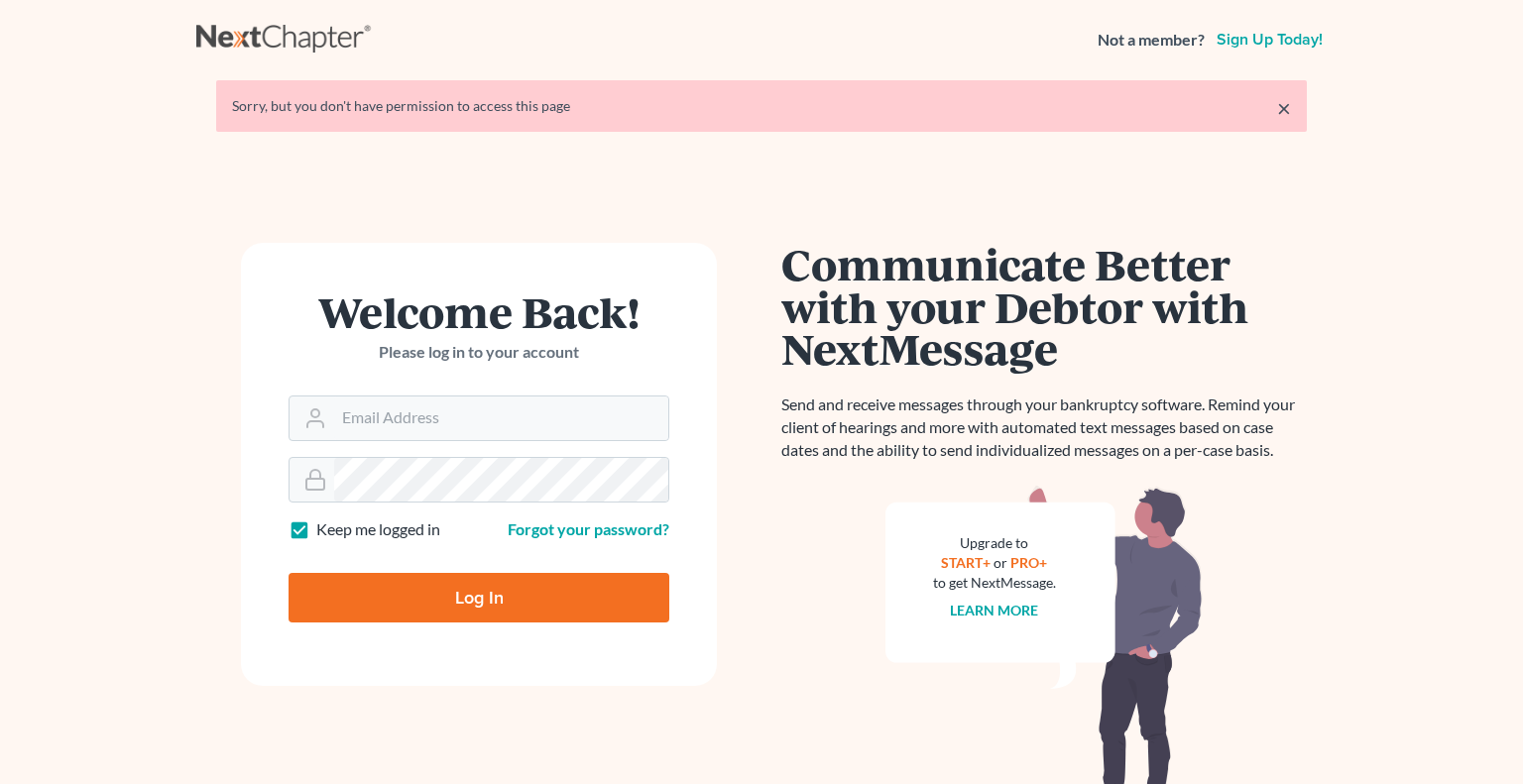 scroll, scrollTop: 0, scrollLeft: 0, axis: both 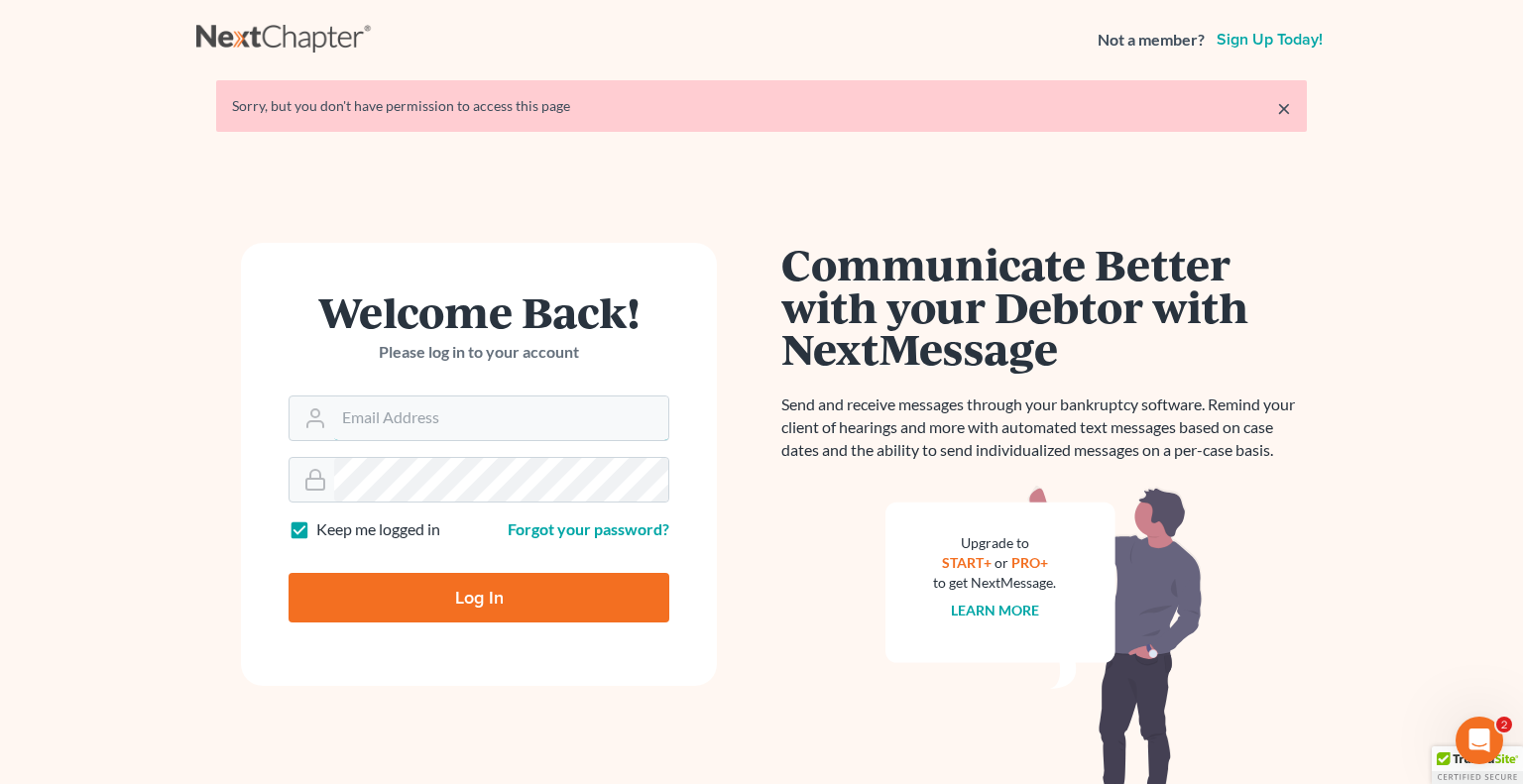 type on "steven@hollandlaw970.com" 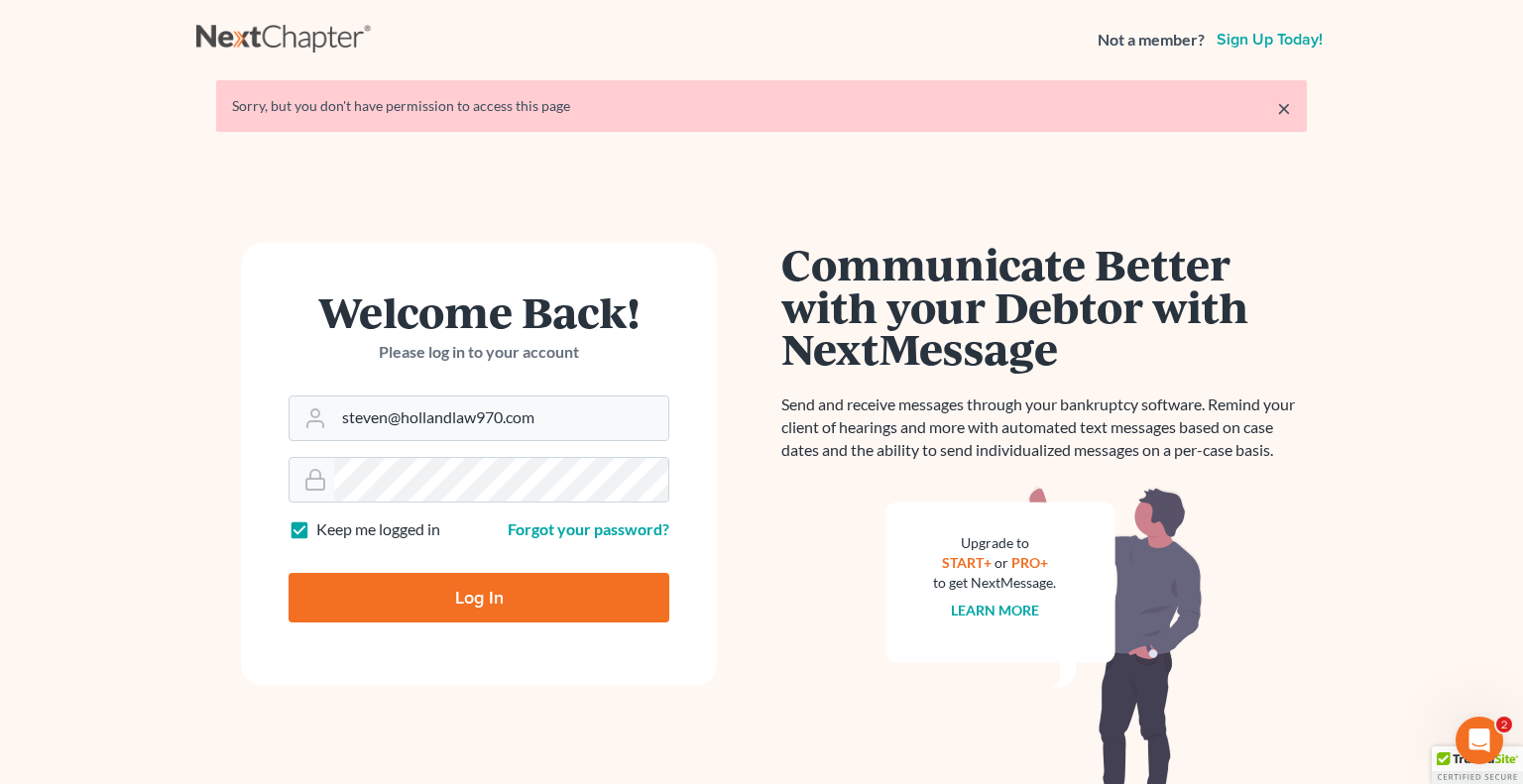 click on "Log In" at bounding box center (479, 598) 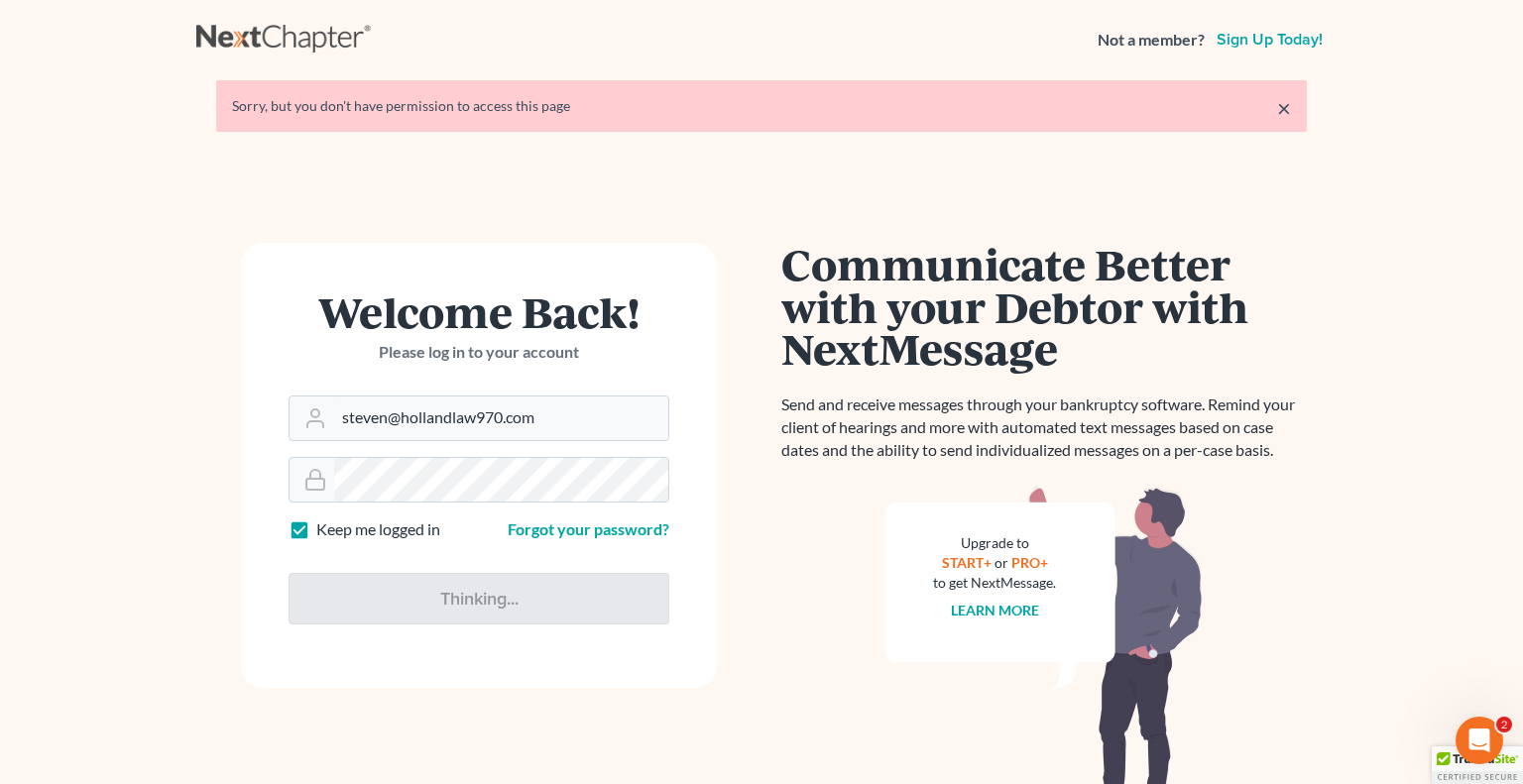 type on "Thinking..." 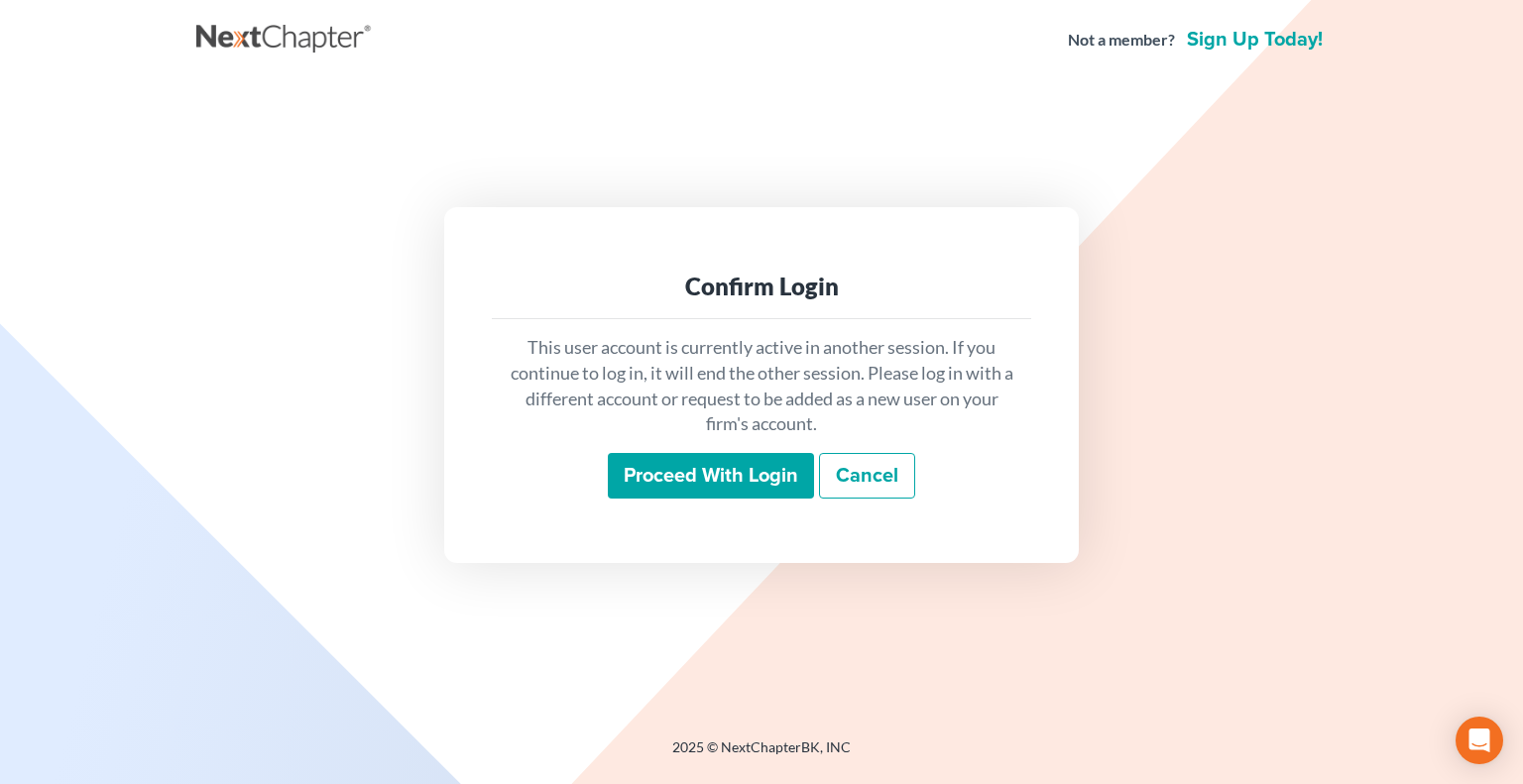 scroll, scrollTop: 0, scrollLeft: 0, axis: both 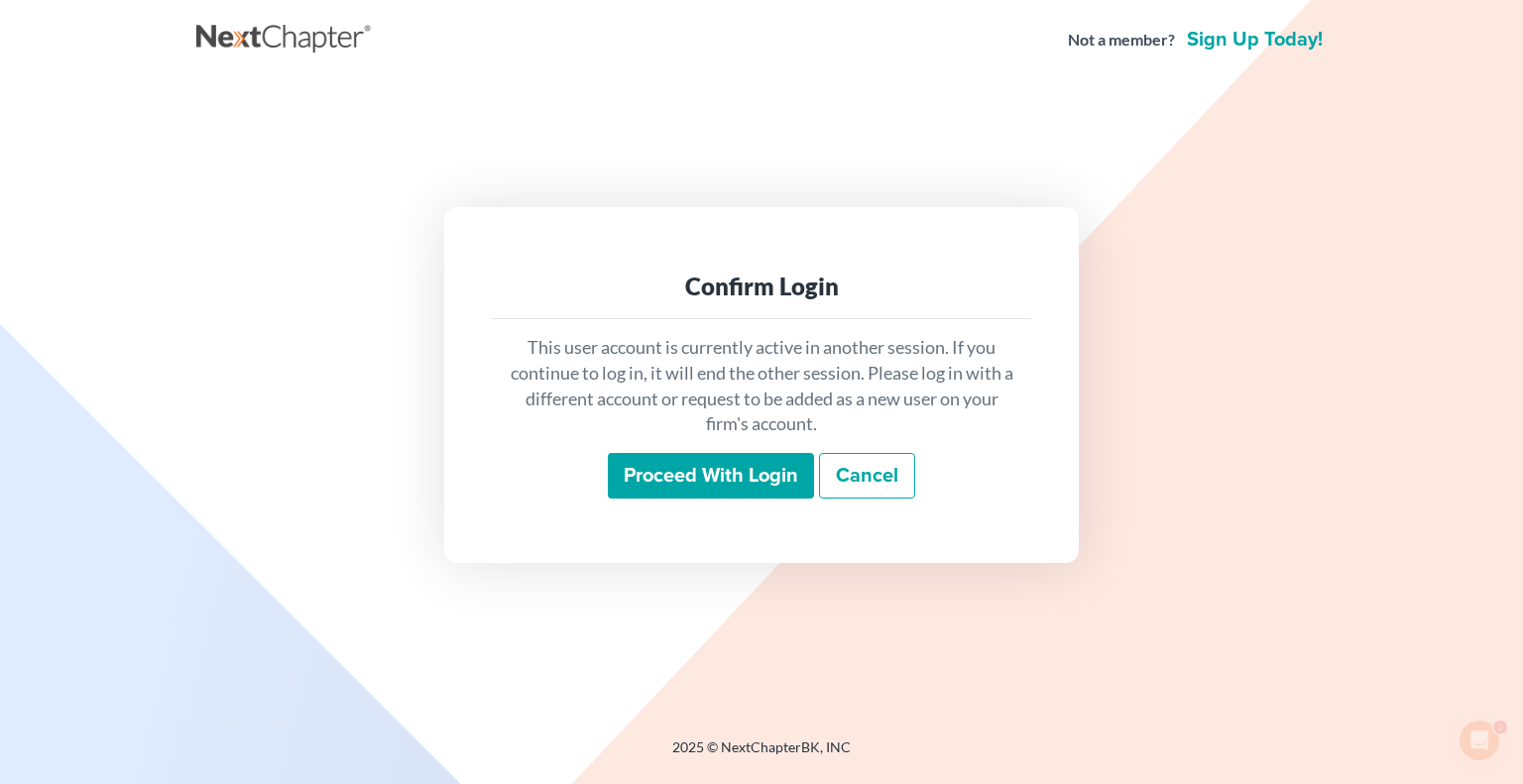 click on "Proceed with login" at bounding box center [711, 476] 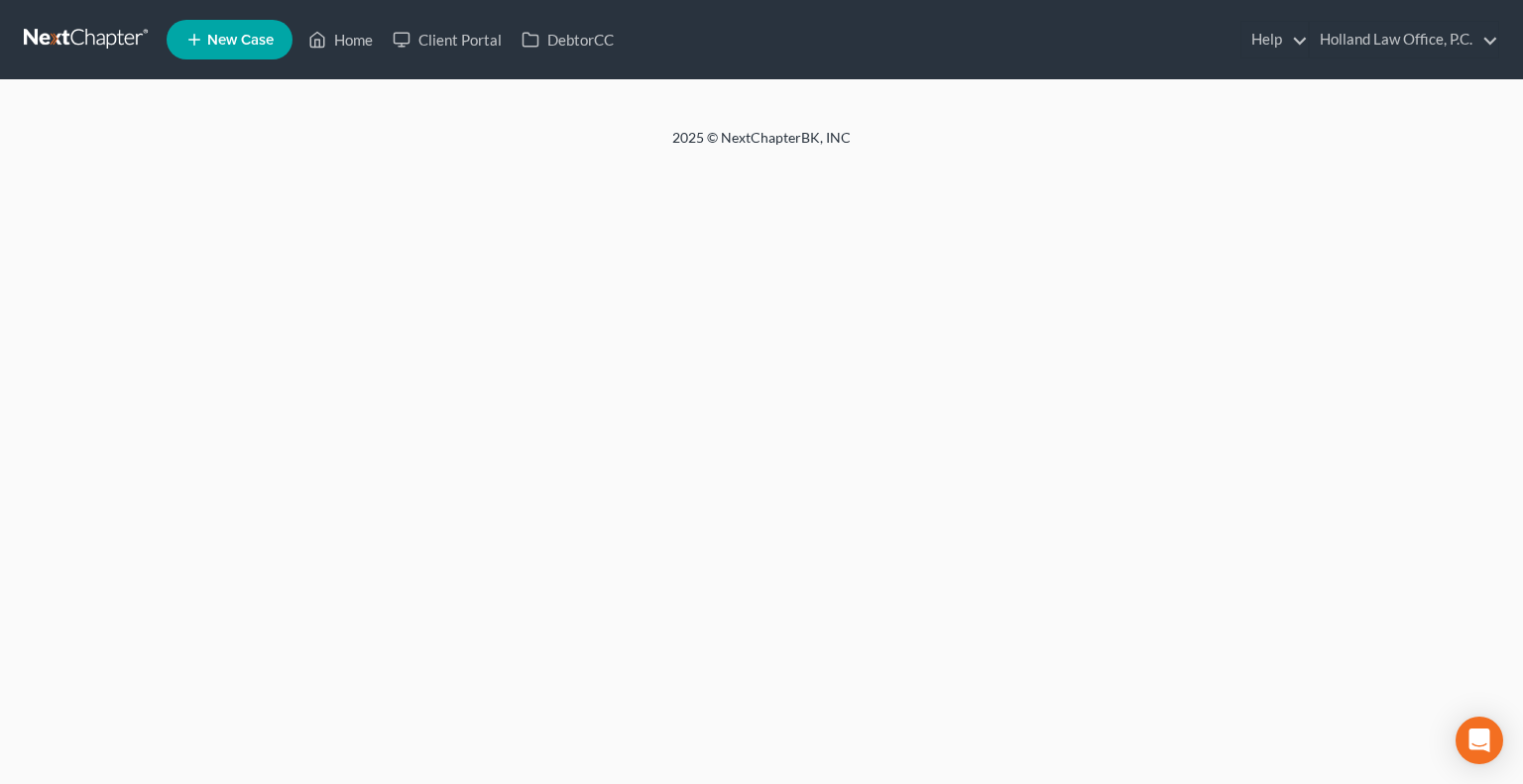 scroll, scrollTop: 0, scrollLeft: 0, axis: both 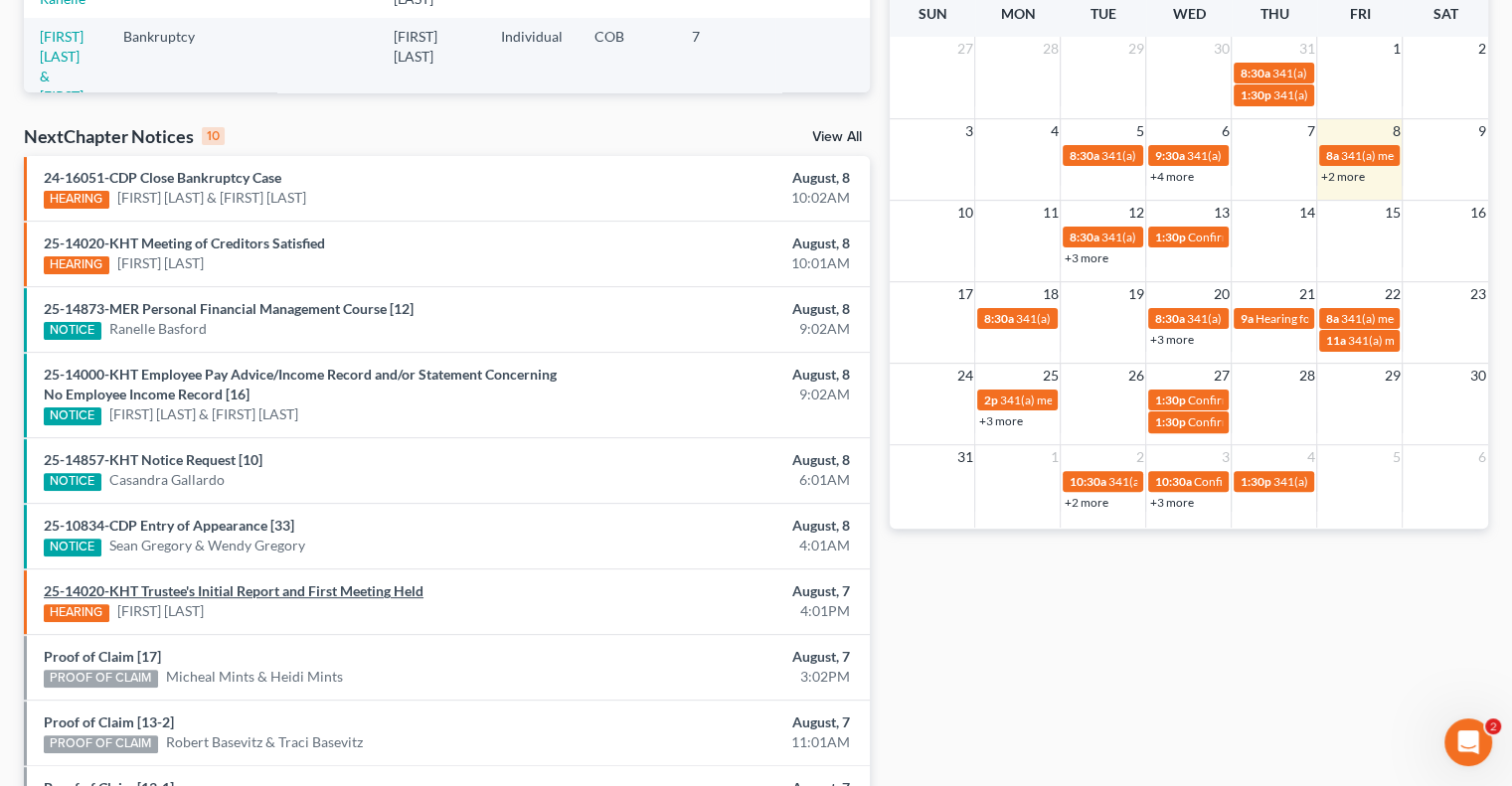 click on "25-14020-KHT Trustee's Initial Report and First Meeting Held" at bounding box center (234, 590) 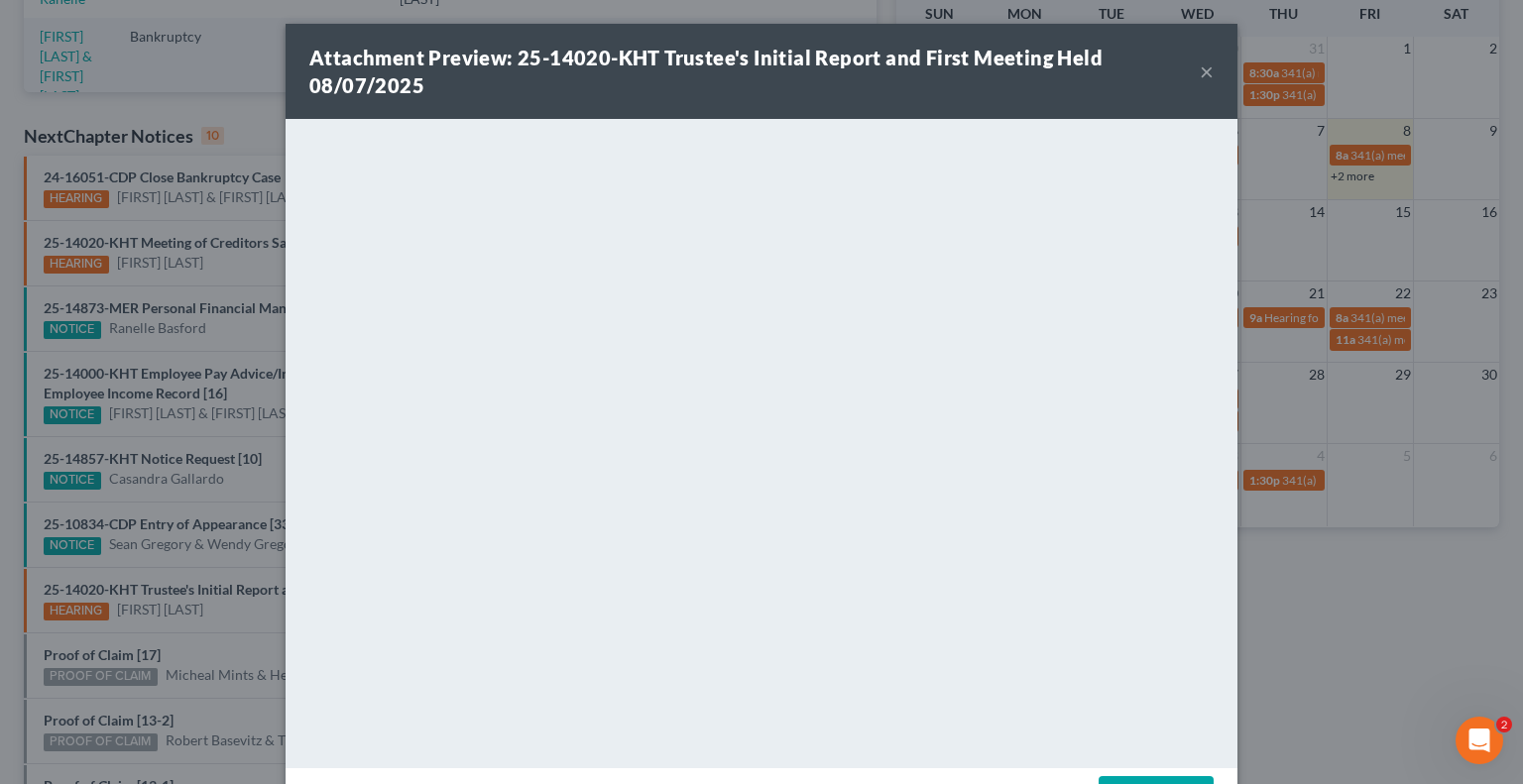 click on "×" at bounding box center (1207, 71) 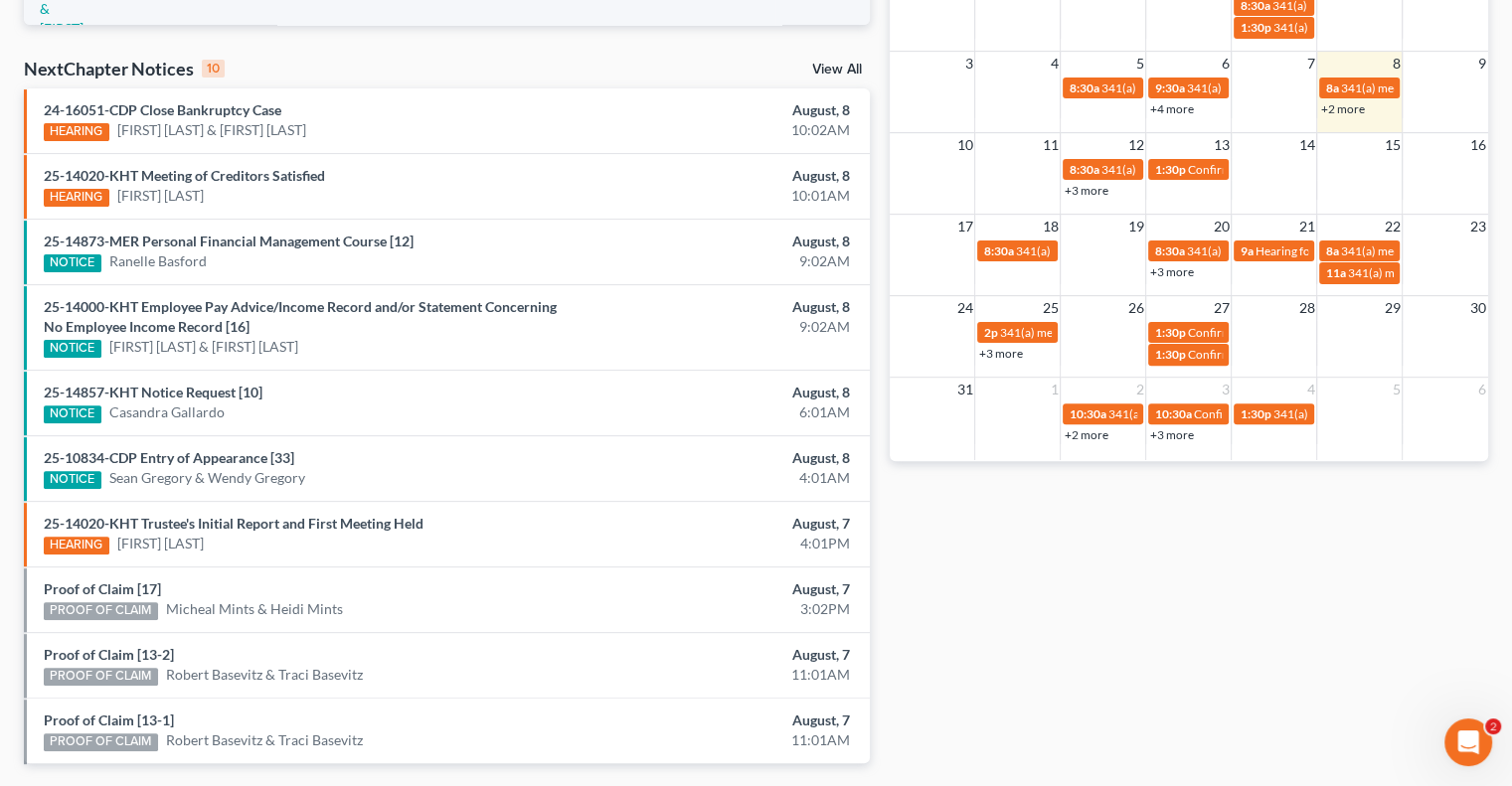 scroll, scrollTop: 593, scrollLeft: 0, axis: vertical 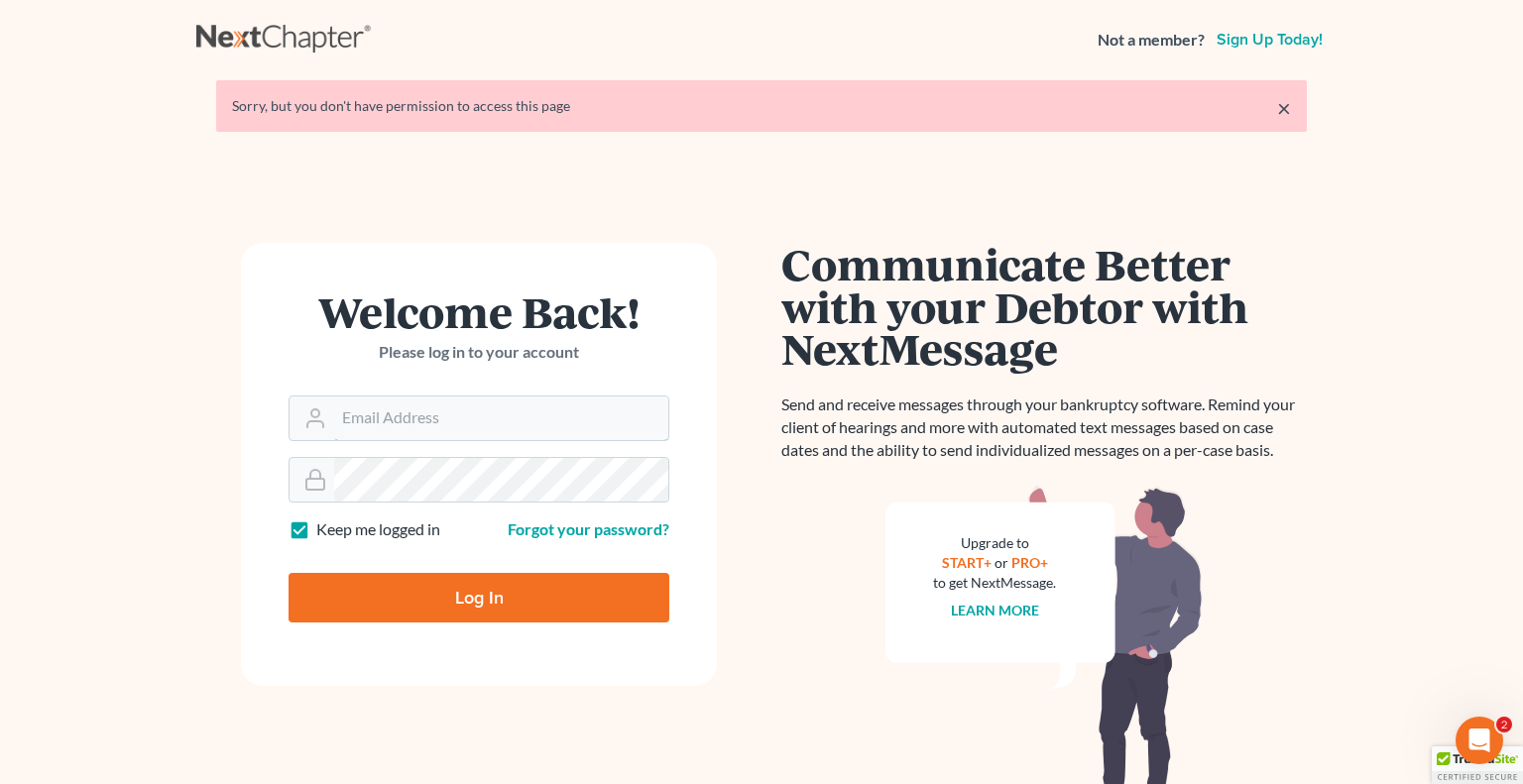 type on "steven@hollandlaw970.com" 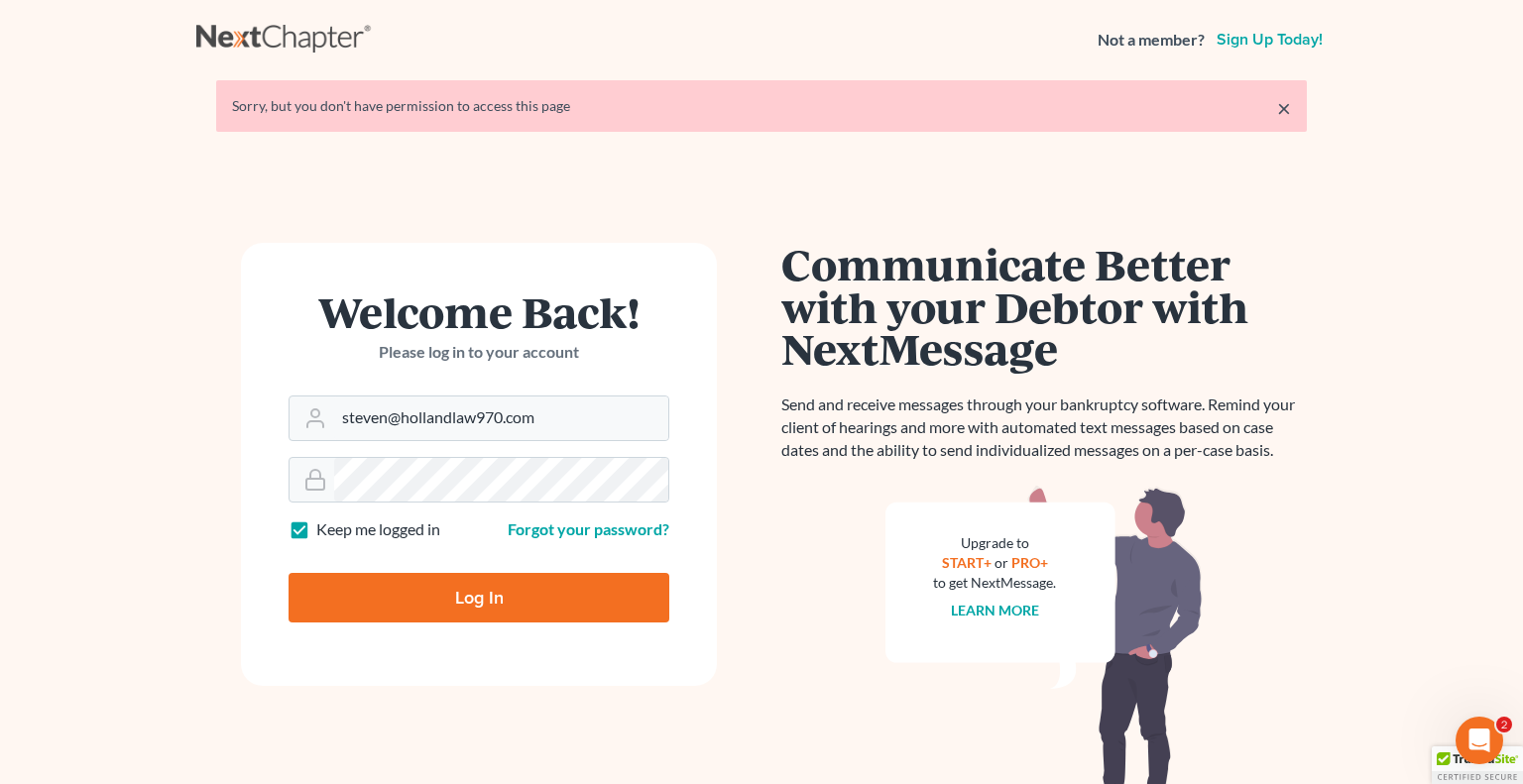 click on "Log In" at bounding box center (479, 598) 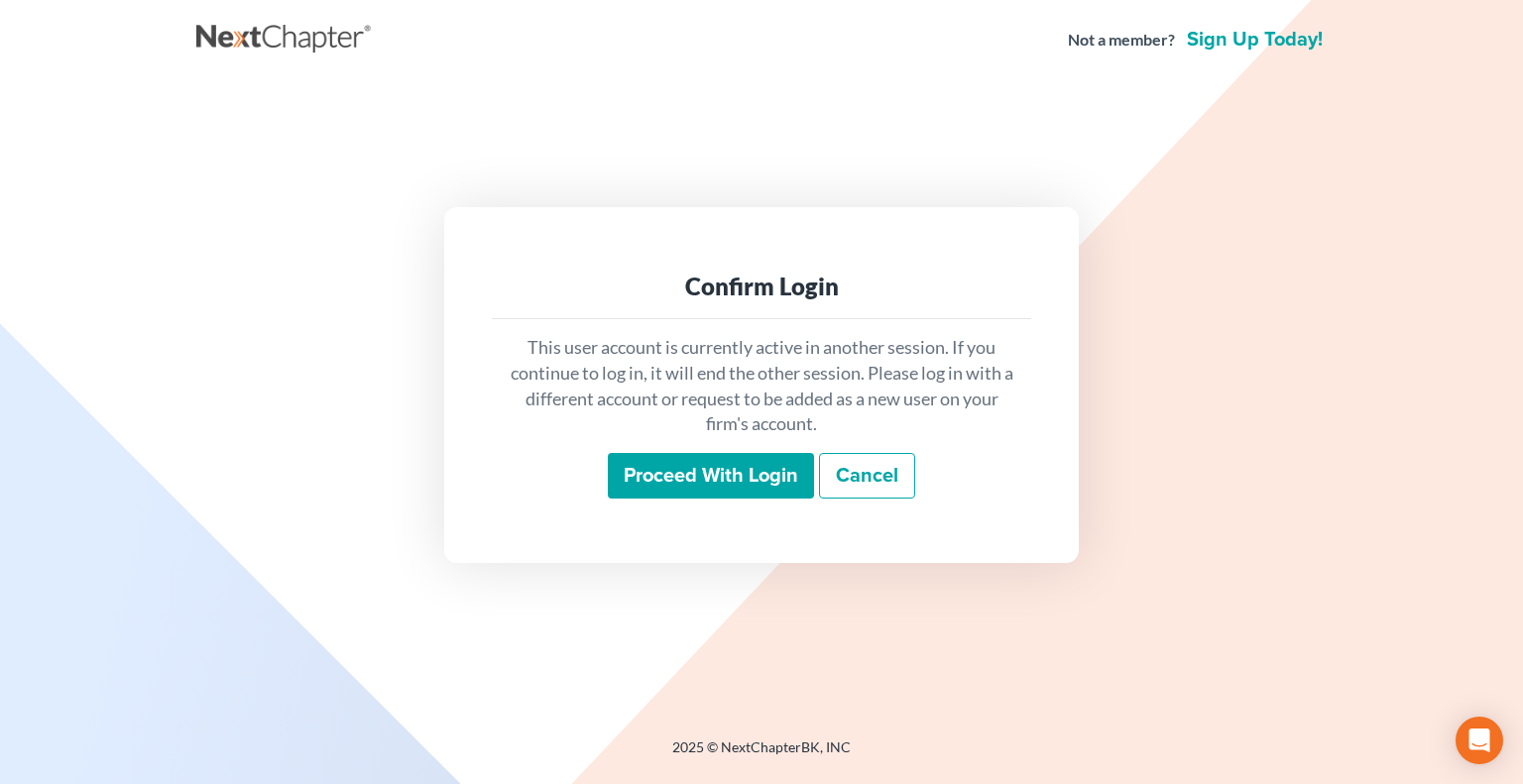 scroll, scrollTop: 0, scrollLeft: 0, axis: both 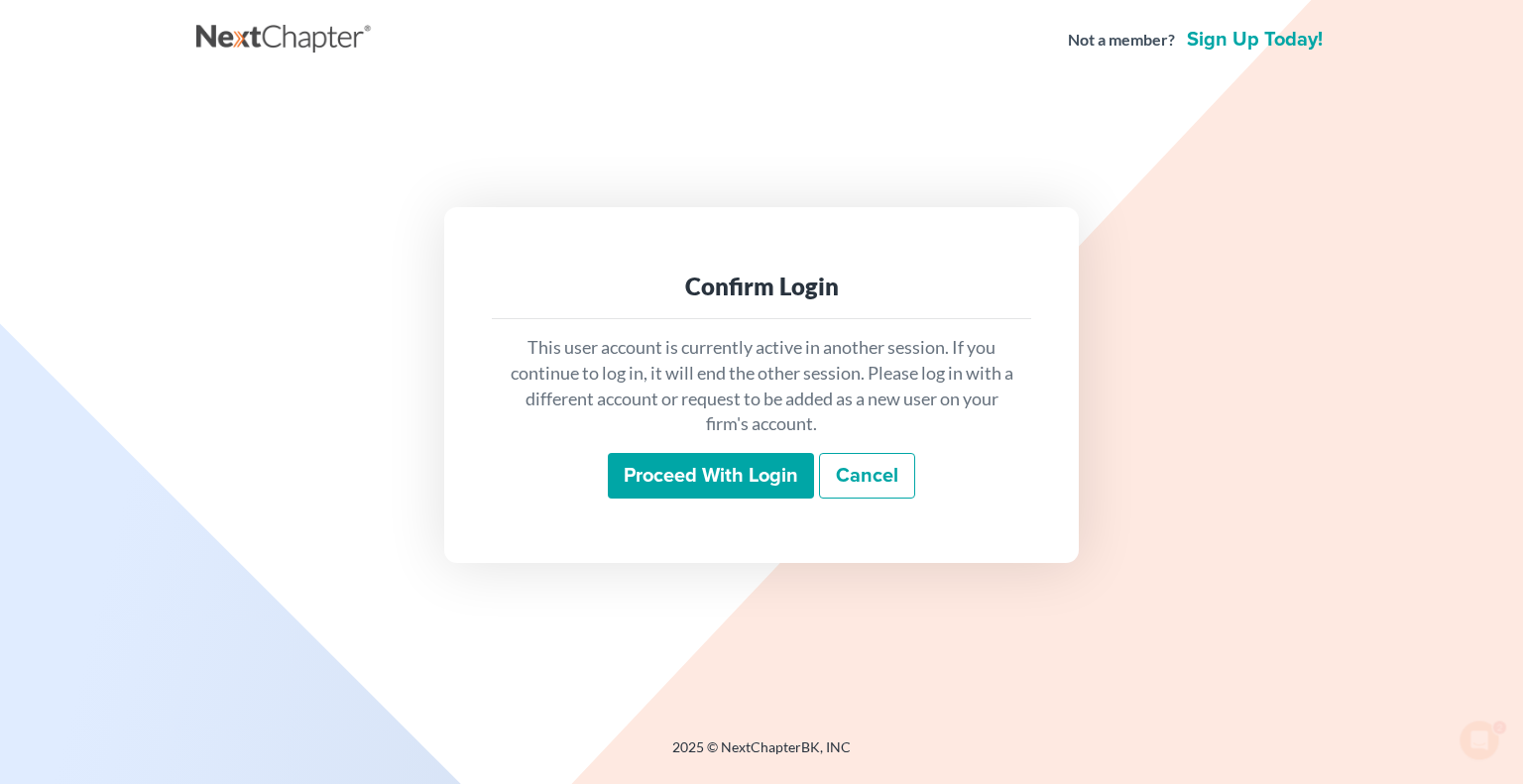 click on "Proceed with login" at bounding box center (711, 476) 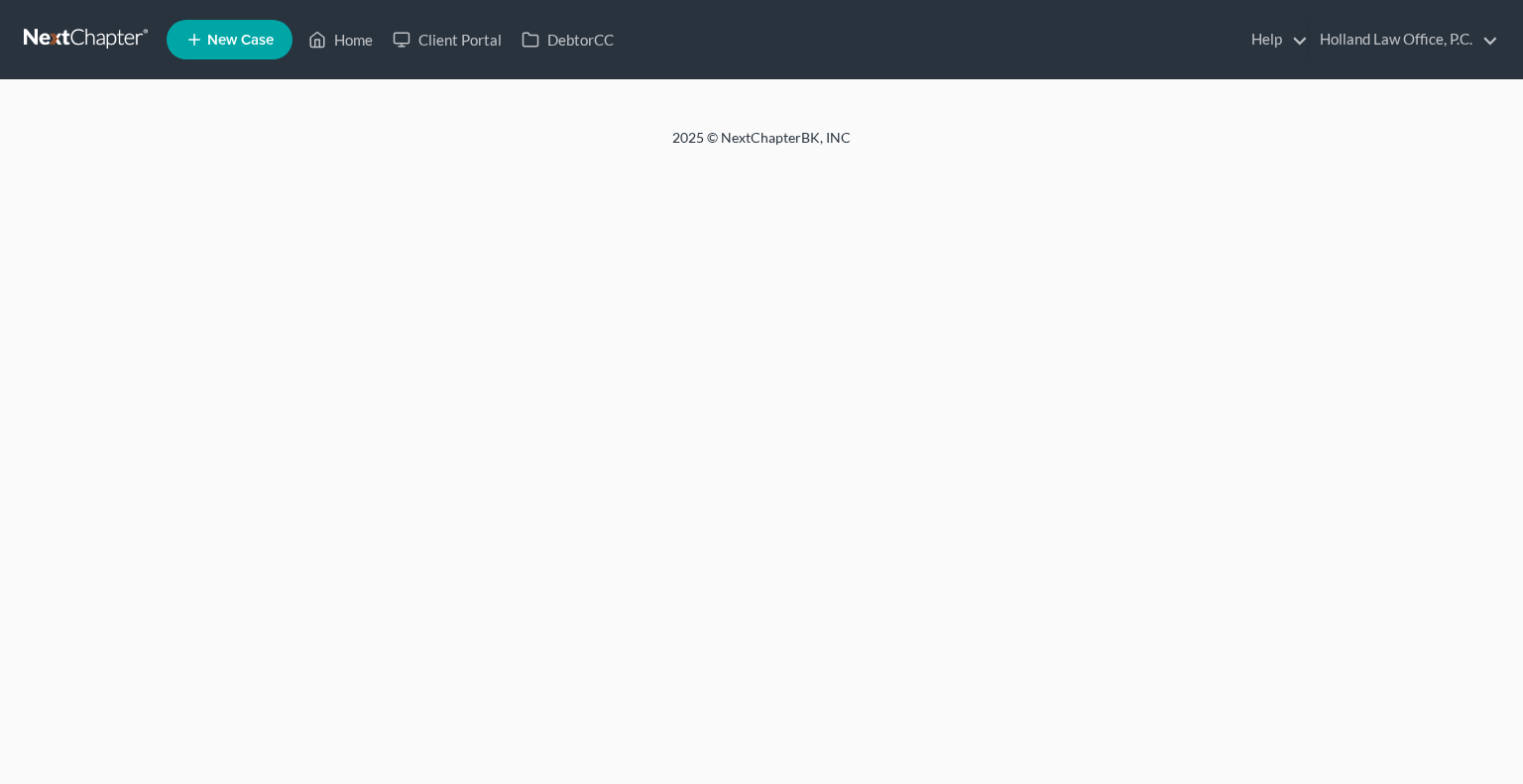 scroll, scrollTop: 0, scrollLeft: 0, axis: both 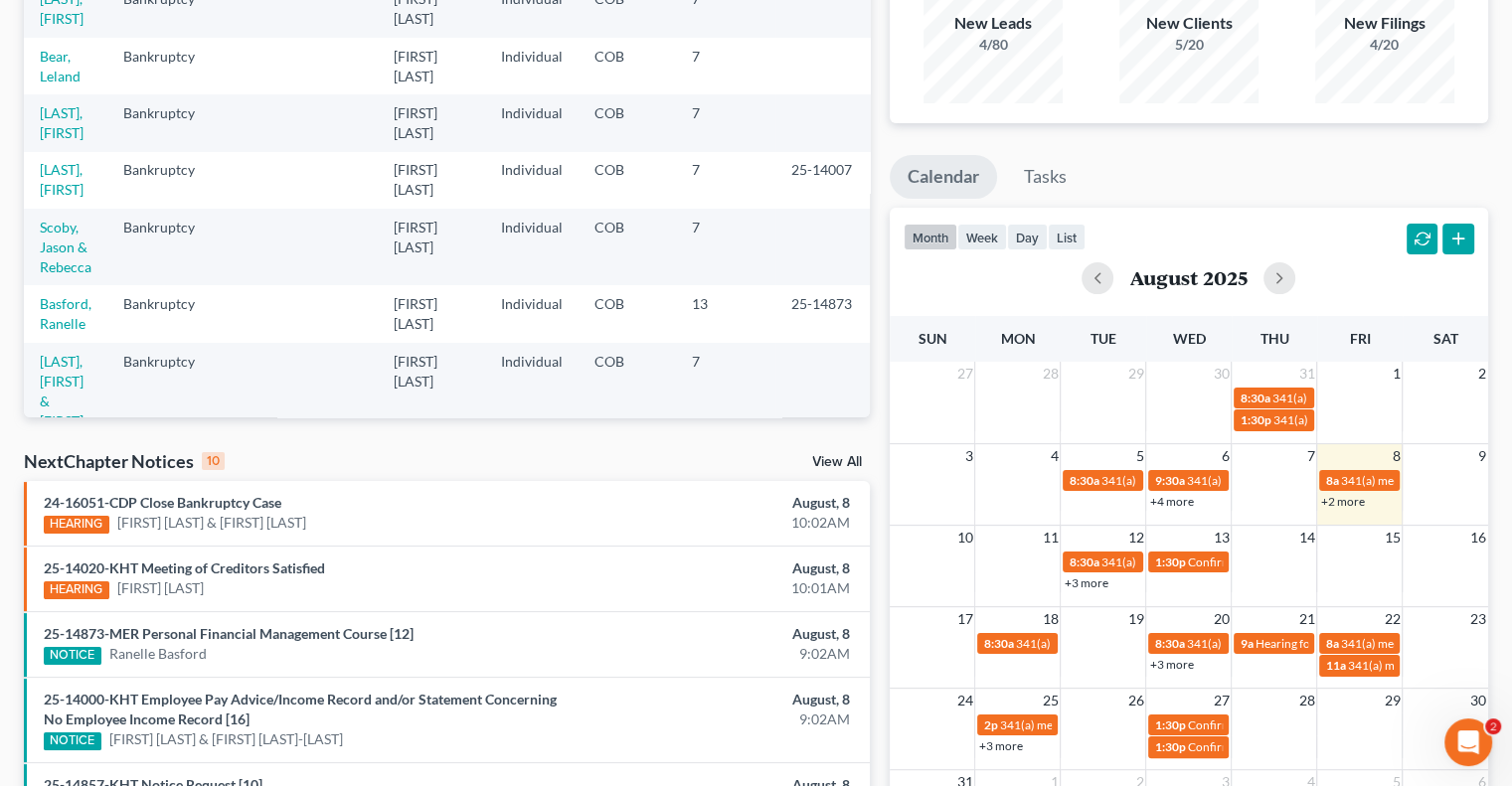click on "+2 more" at bounding box center (1342, 501) 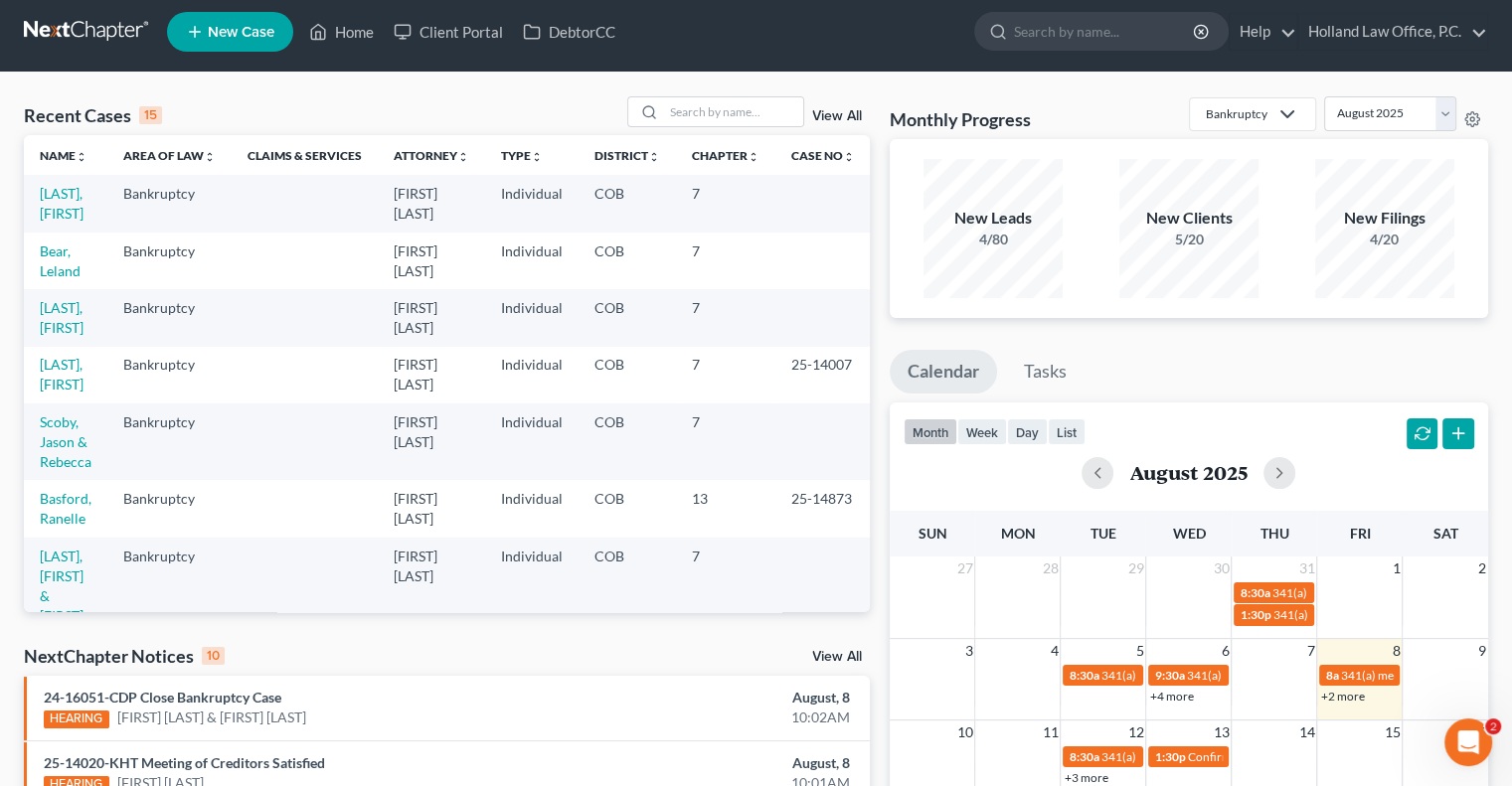 scroll, scrollTop: 0, scrollLeft: 0, axis: both 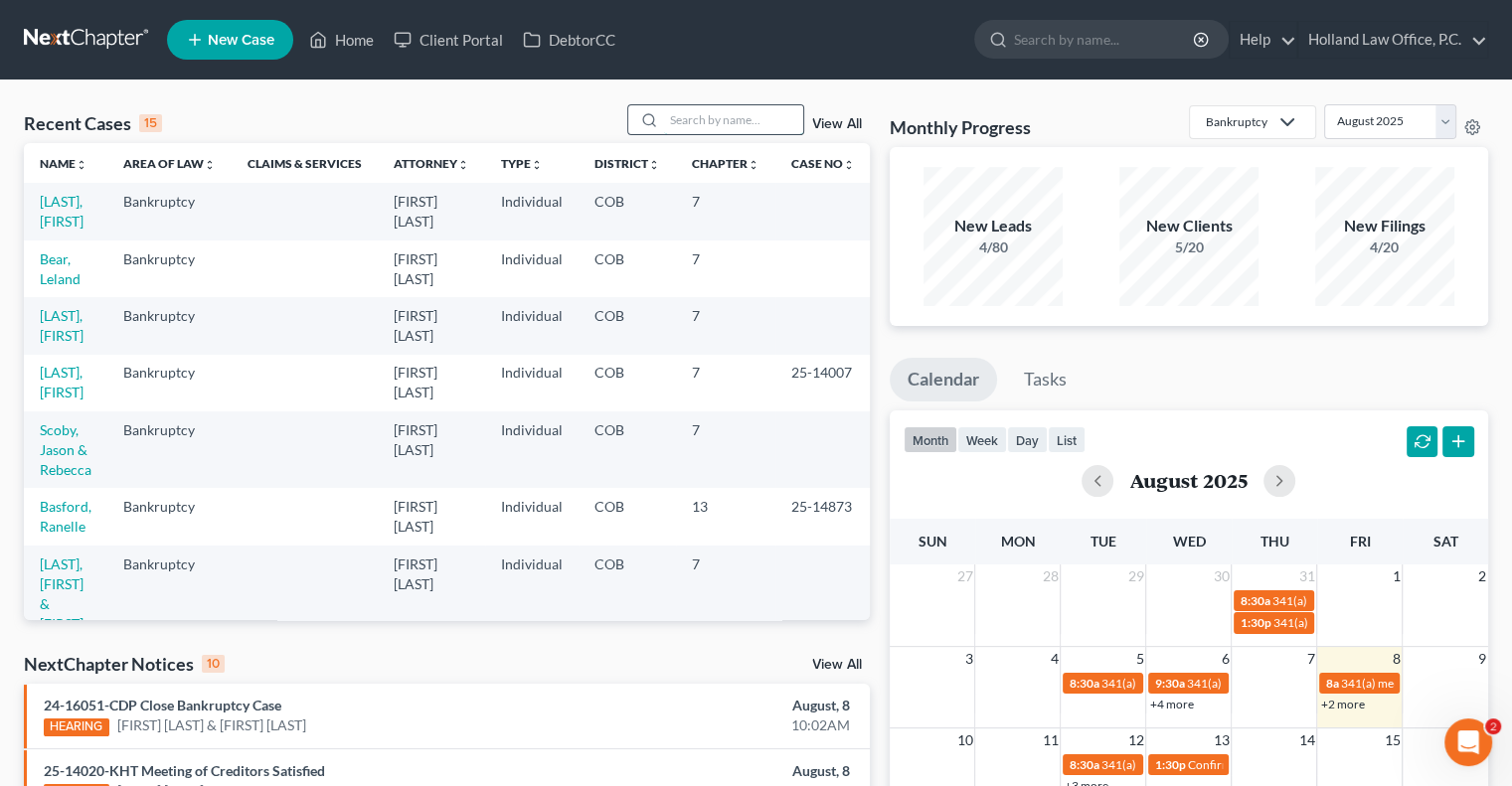 click at bounding box center (734, 119) 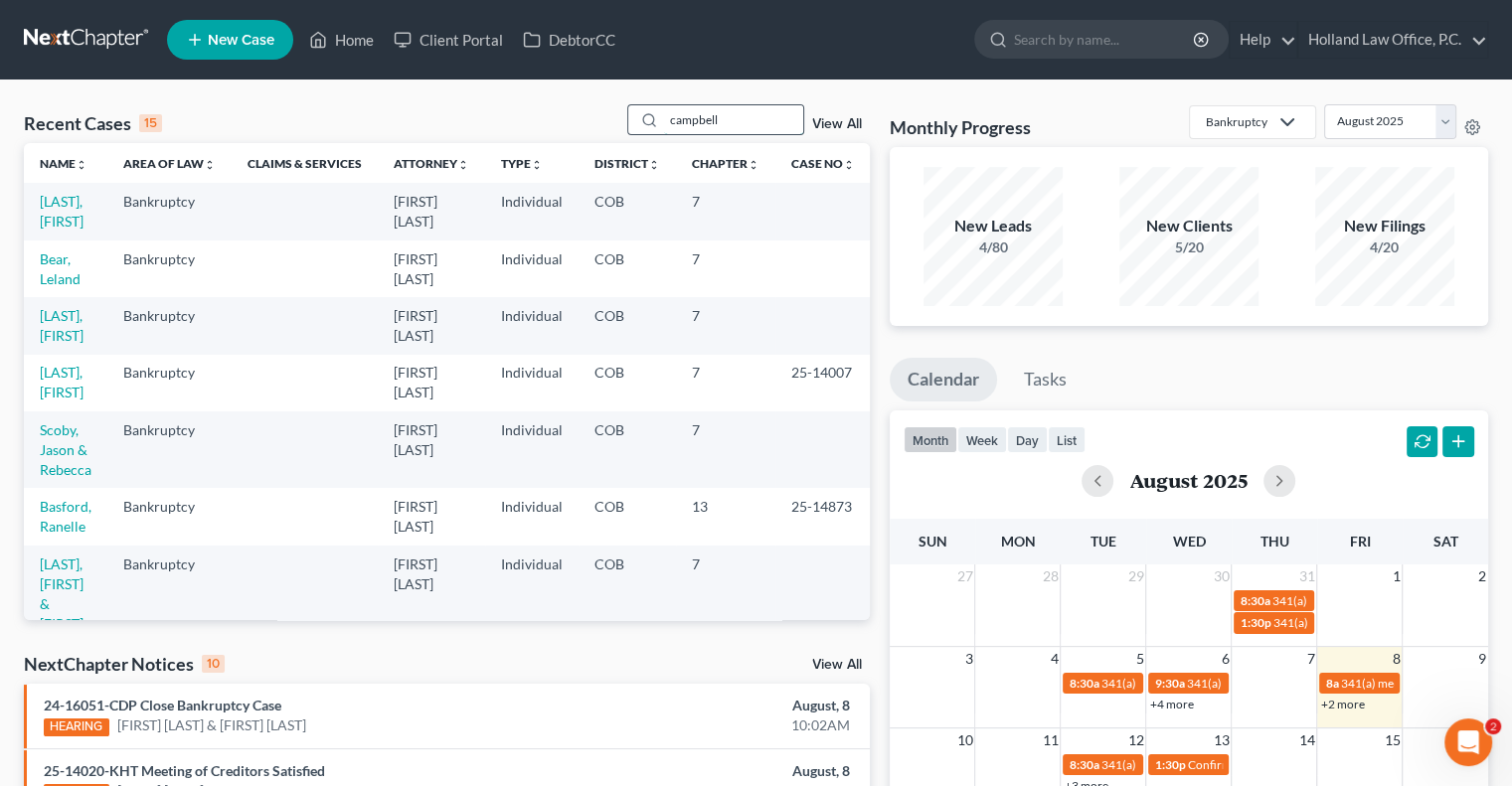 type on "campbell" 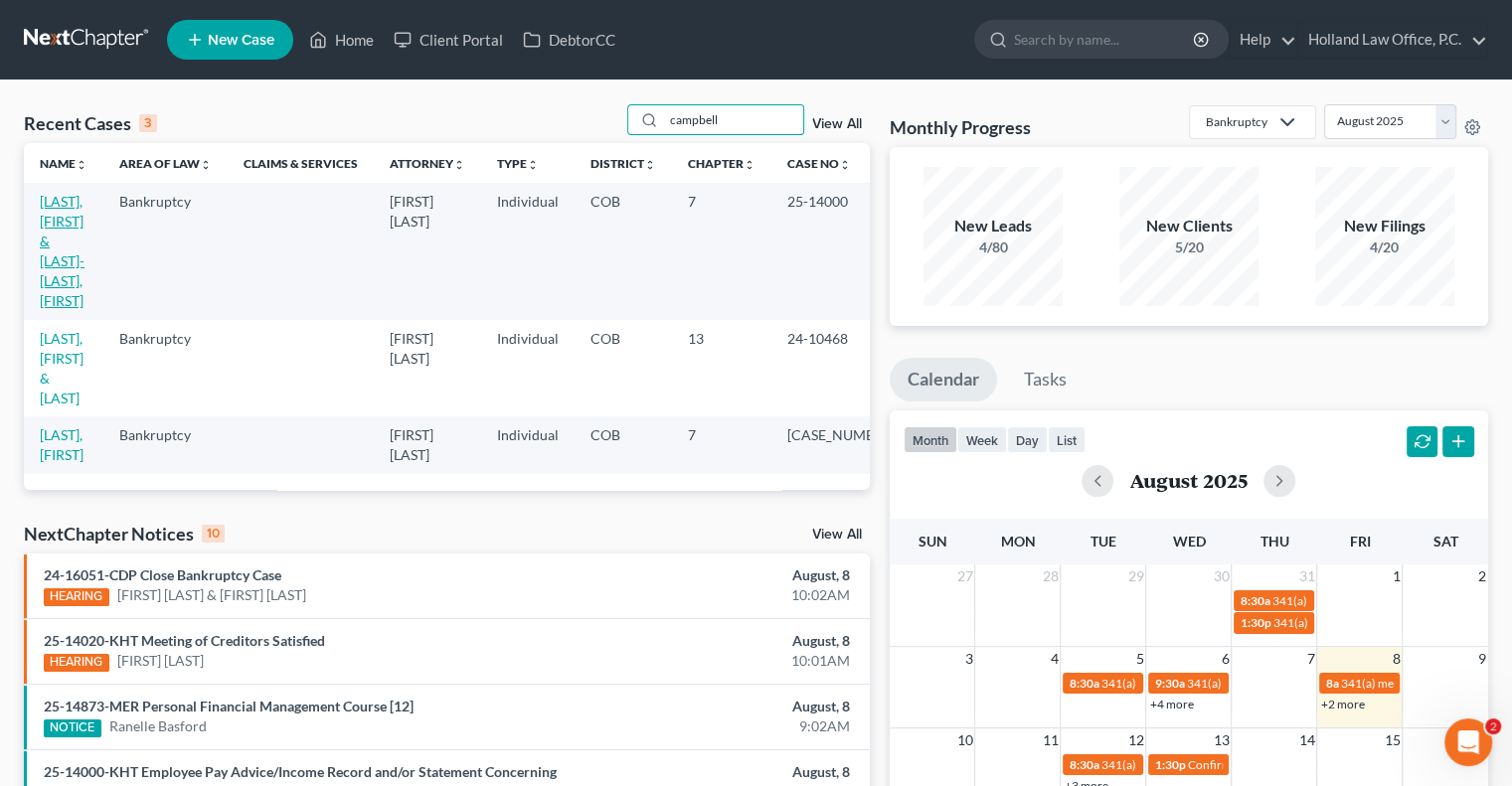 click on "[LAST], [FIRST] & [LAST]-[LAST], [FIRST]" at bounding box center (62, 250) 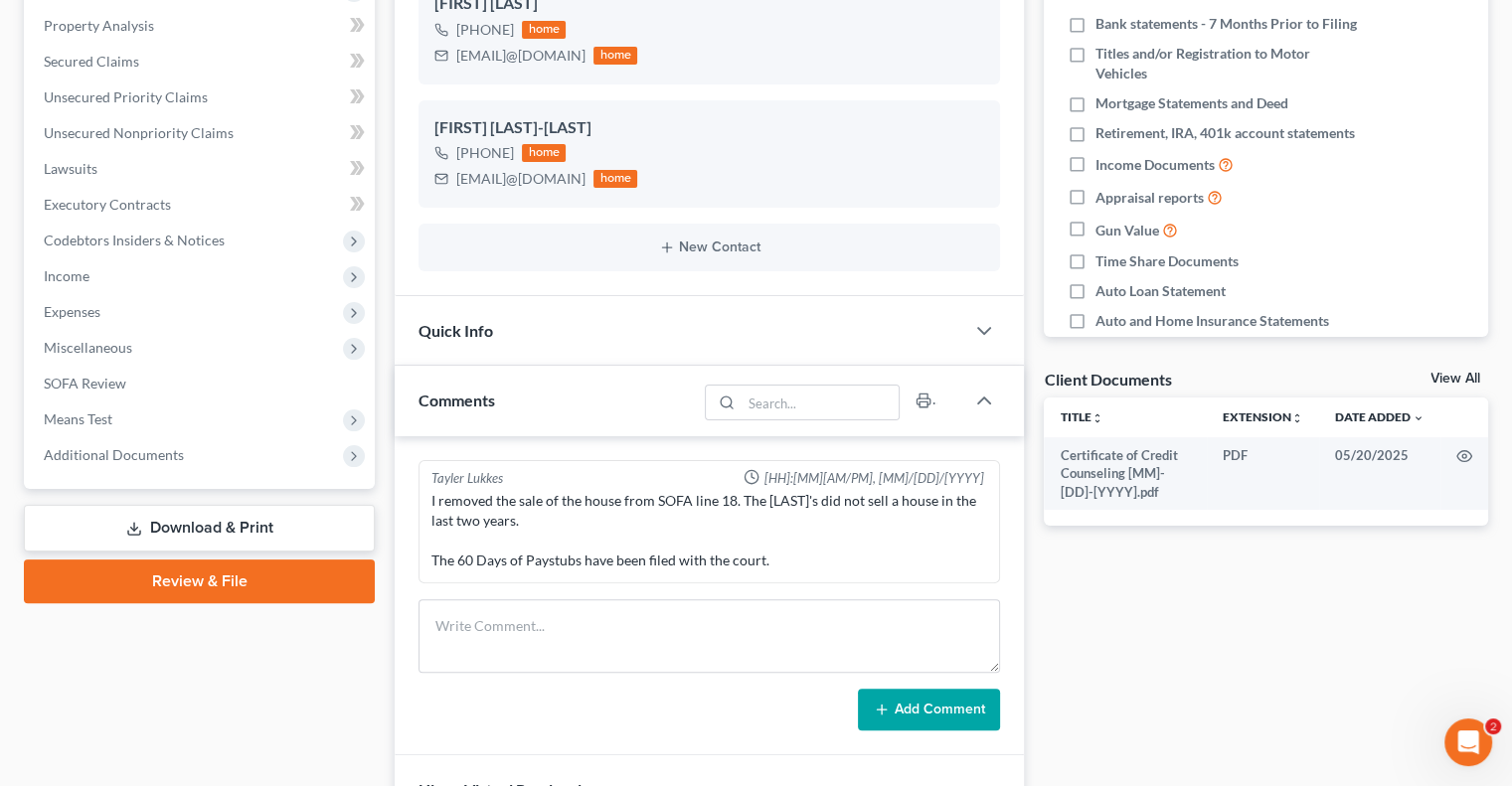 scroll, scrollTop: 388, scrollLeft: 0, axis: vertical 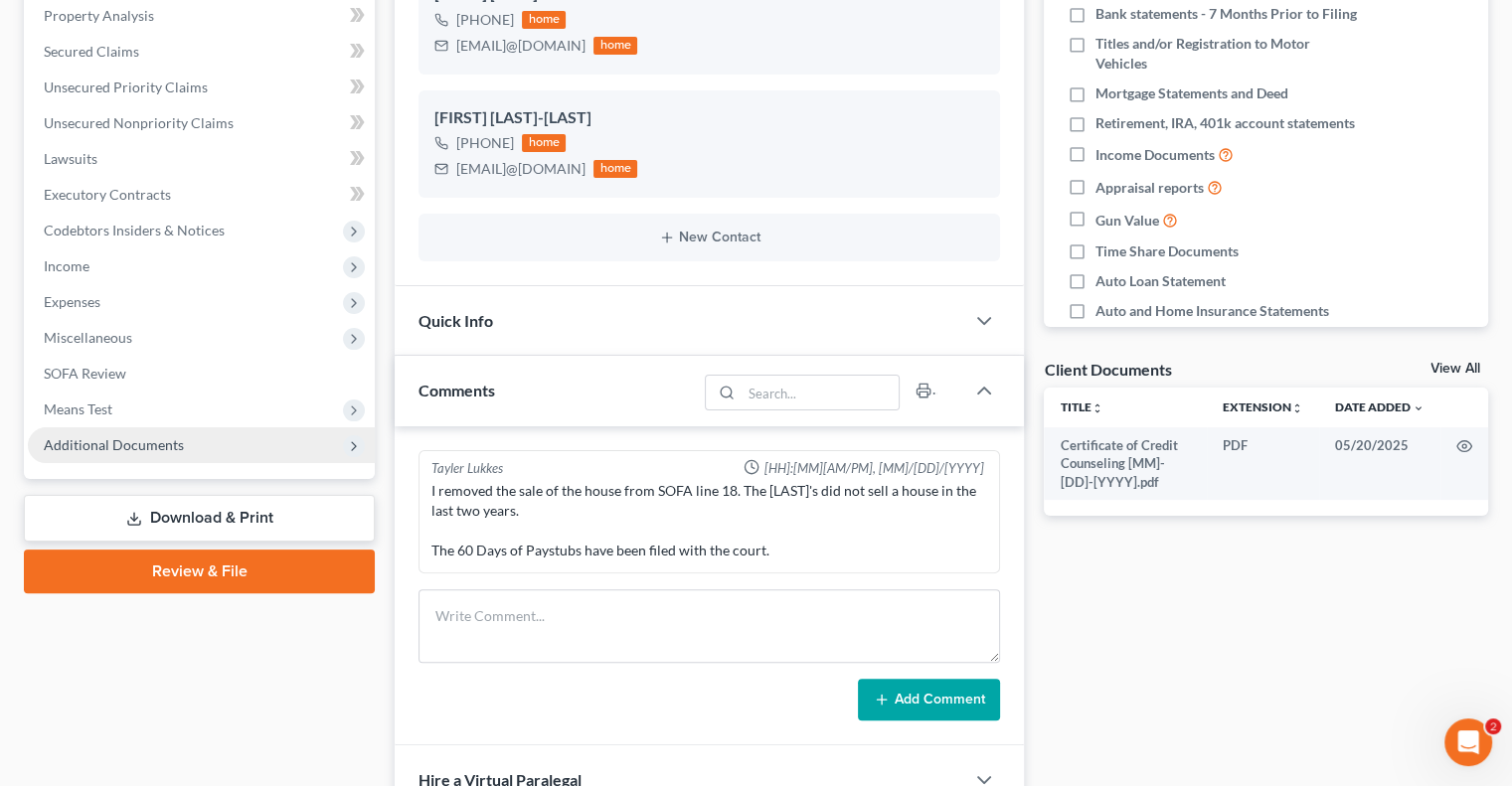 click on "Additional Documents" at bounding box center [201, 445] 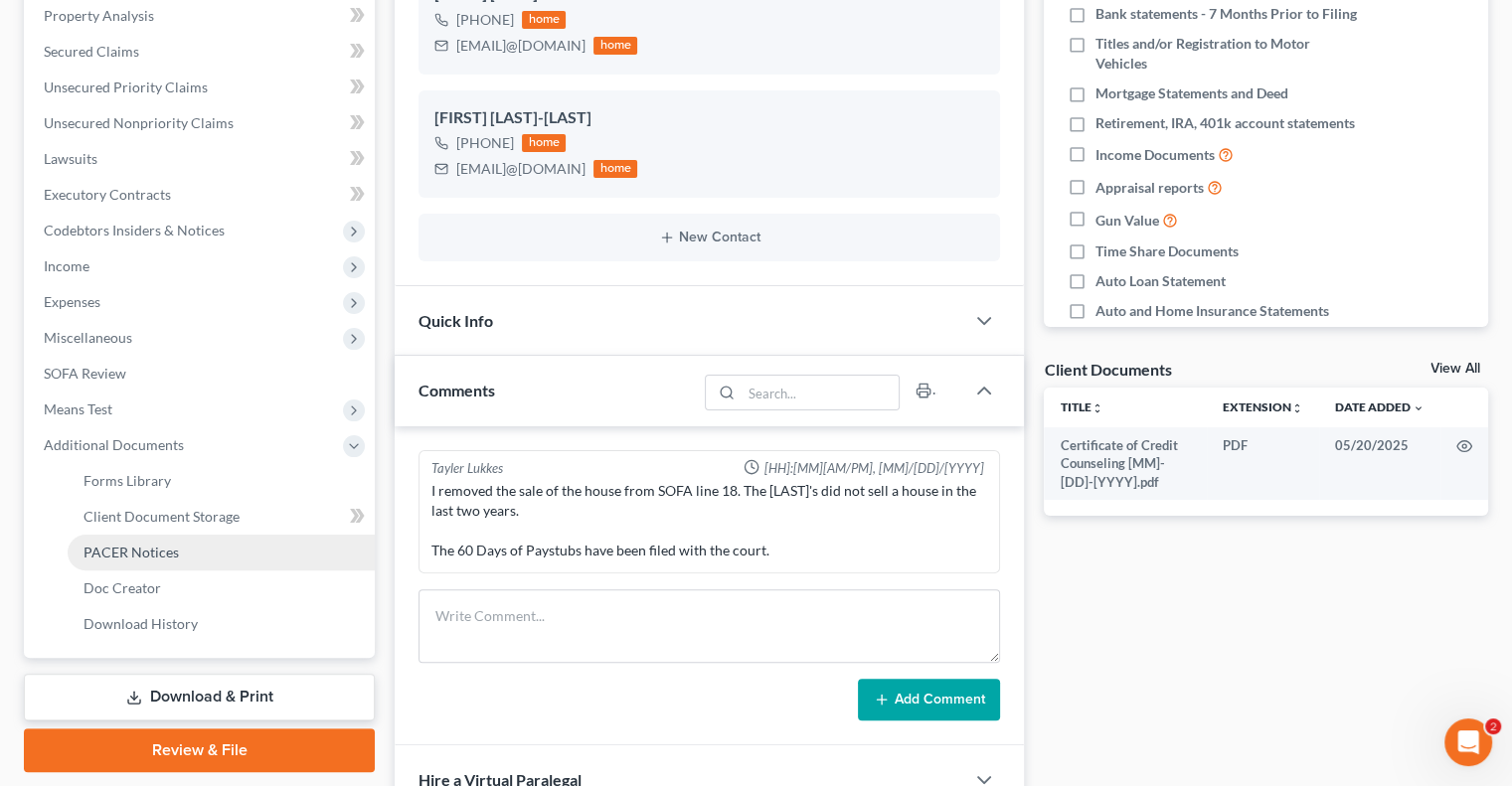 click on "PACER Notices" at bounding box center (131, 551) 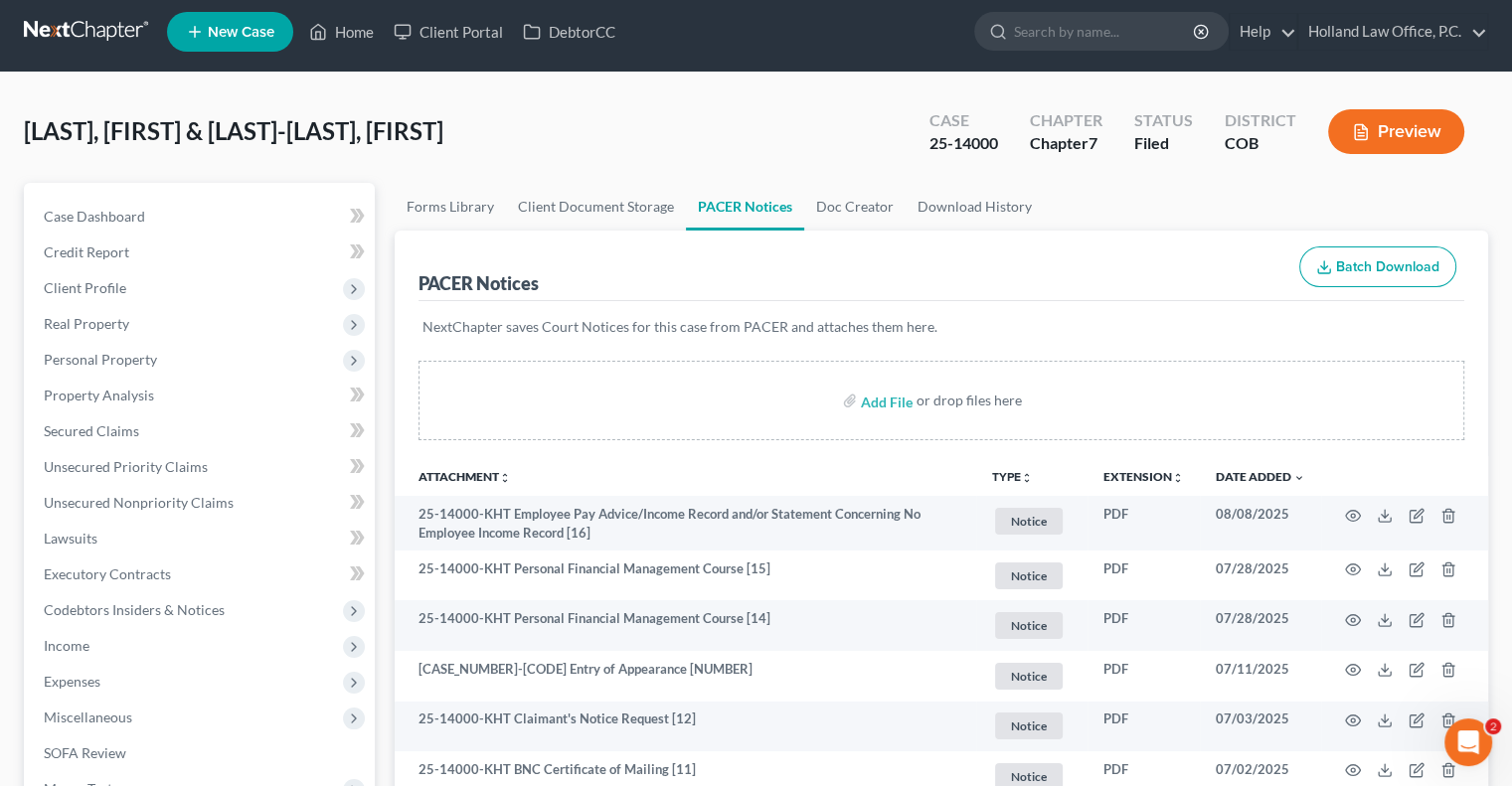 scroll, scrollTop: 0, scrollLeft: 0, axis: both 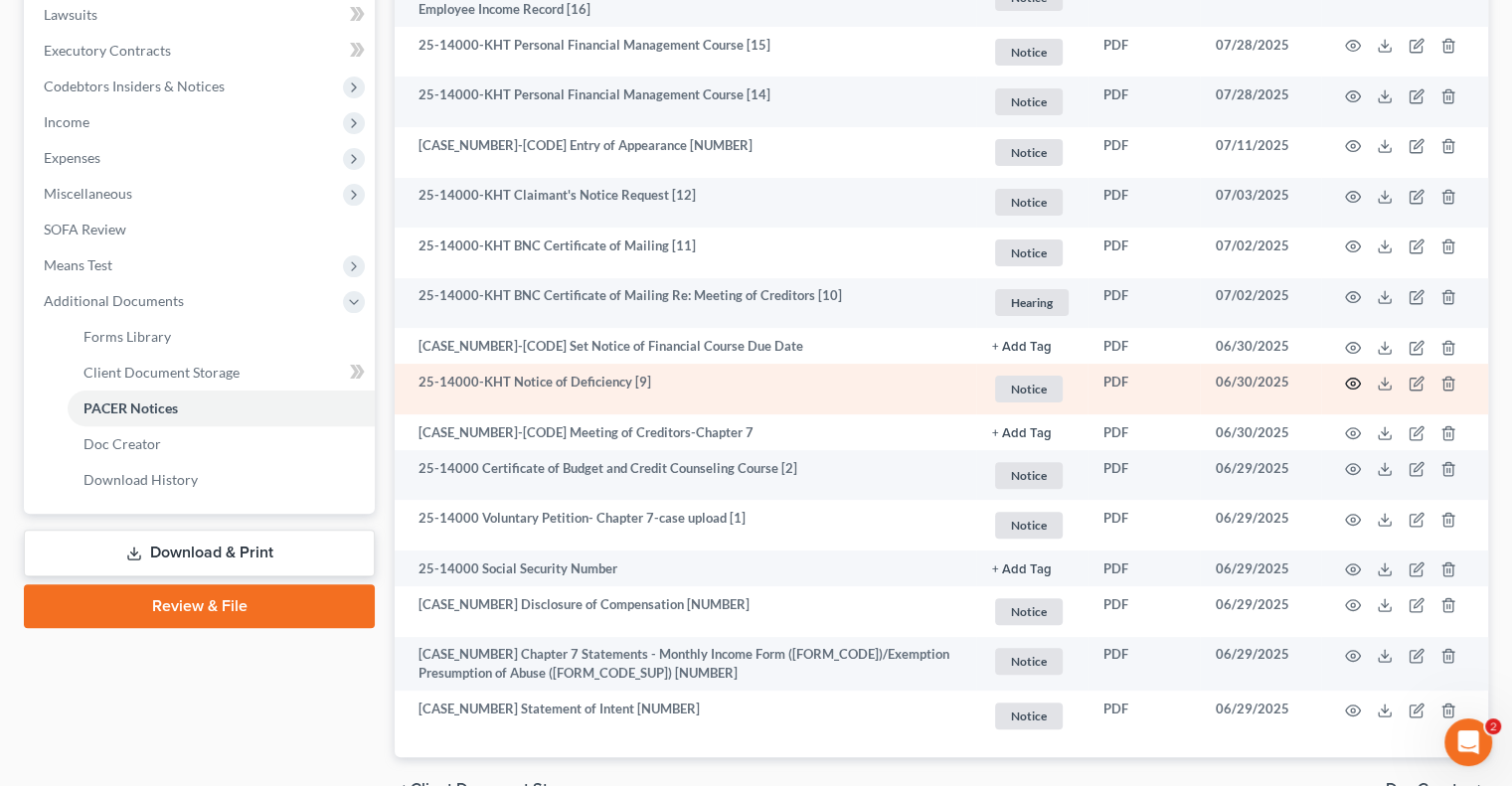 click 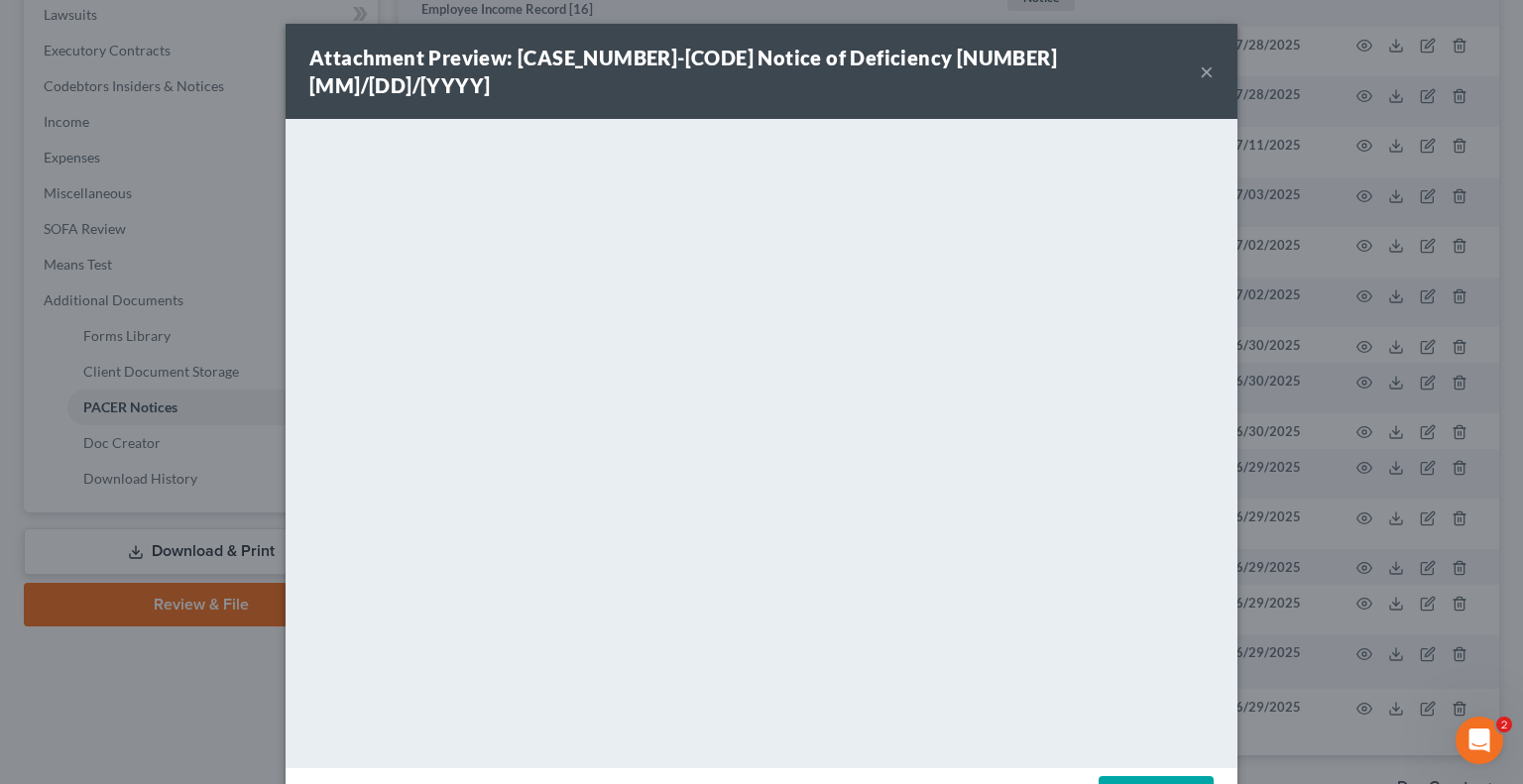 click on "×" at bounding box center [1207, 71] 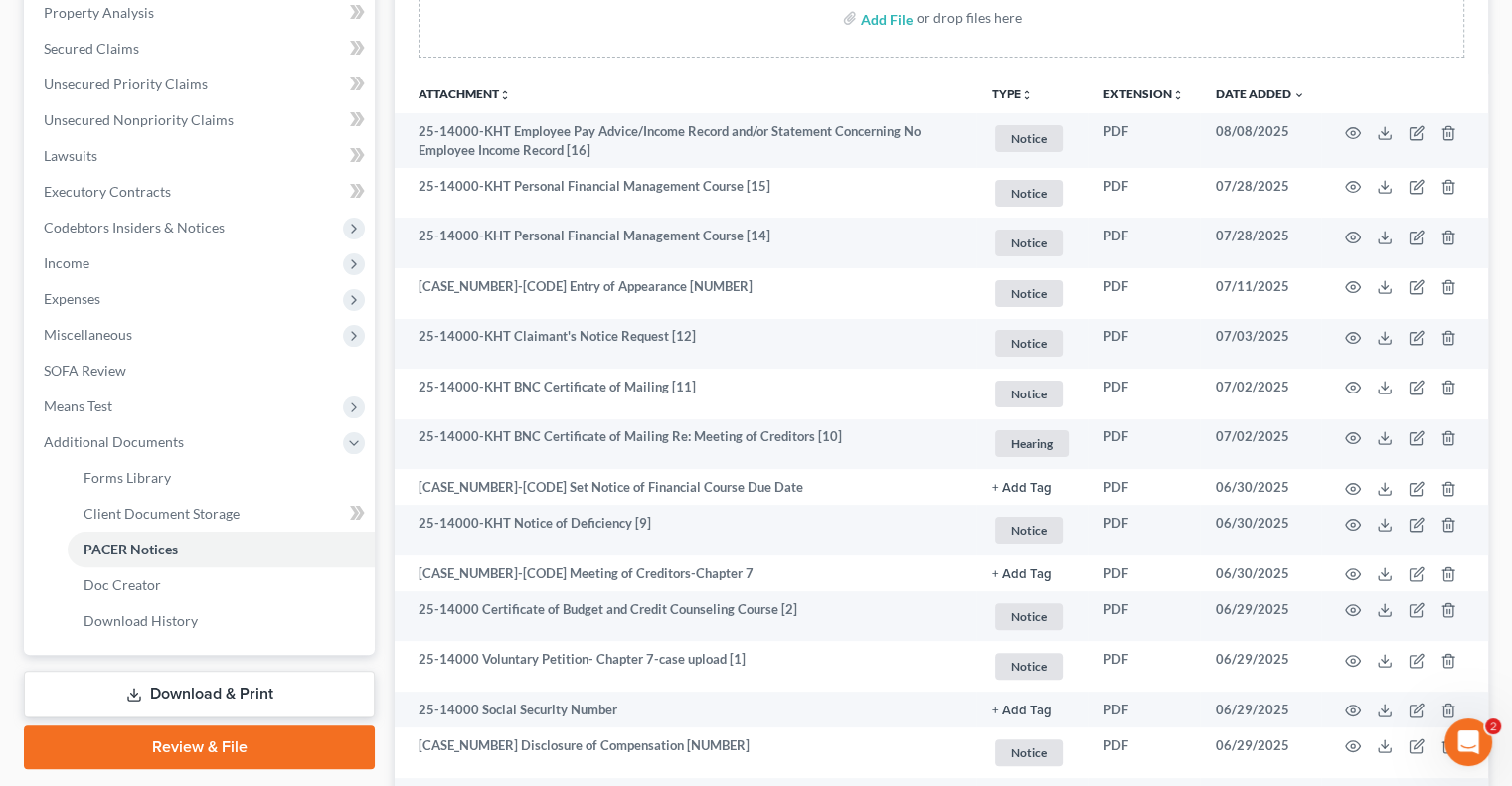 scroll, scrollTop: 381, scrollLeft: 0, axis: vertical 